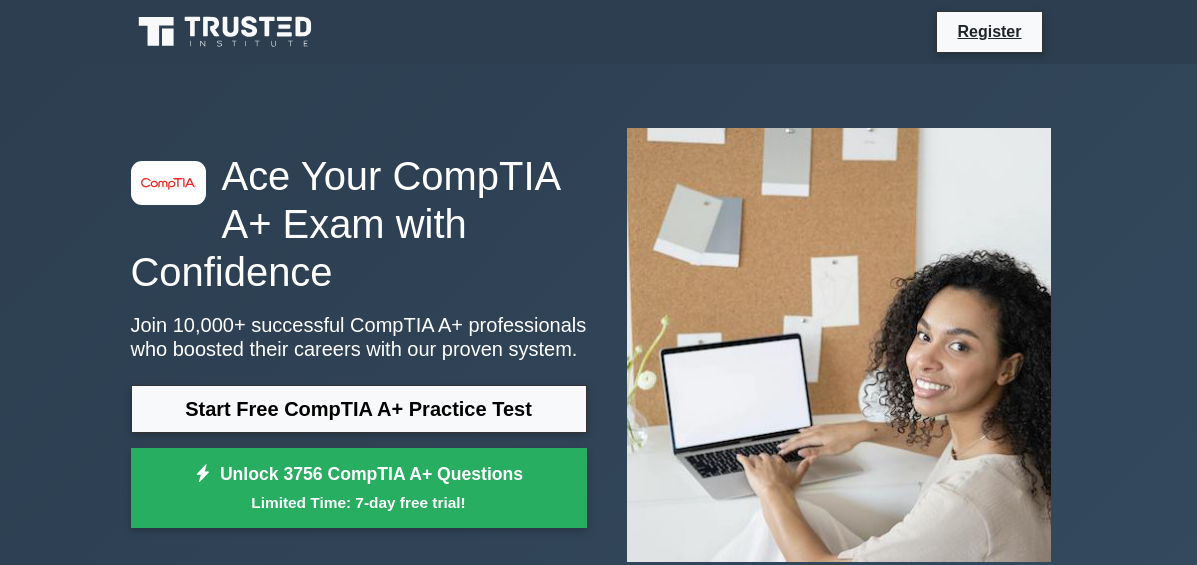 scroll, scrollTop: 0, scrollLeft: 0, axis: both 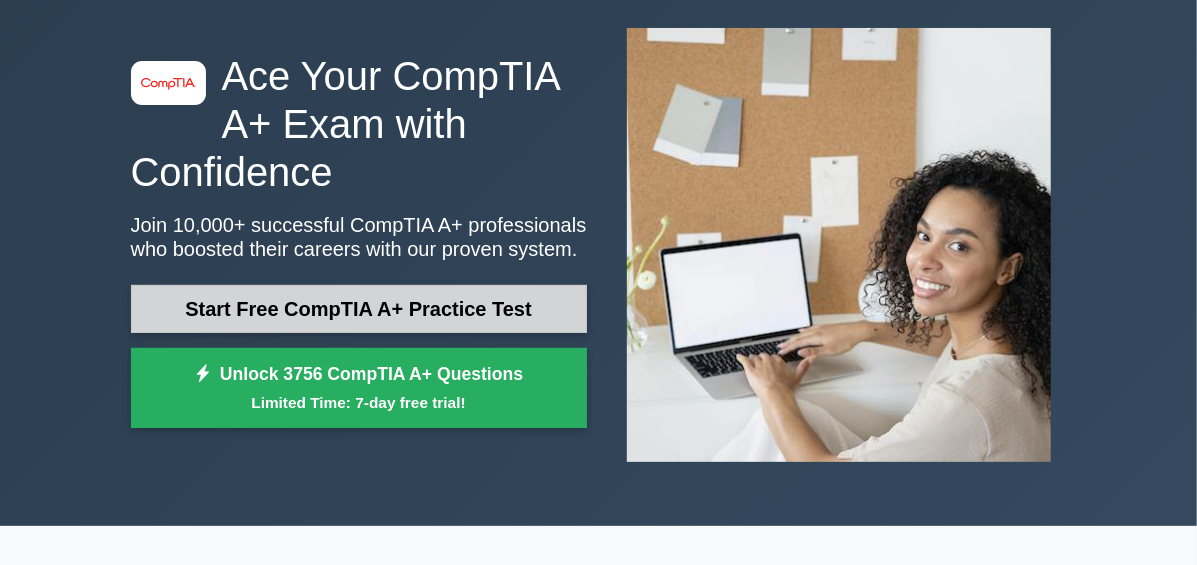 click on "Start Free CompTIA A+ Practice Test" at bounding box center (359, 309) 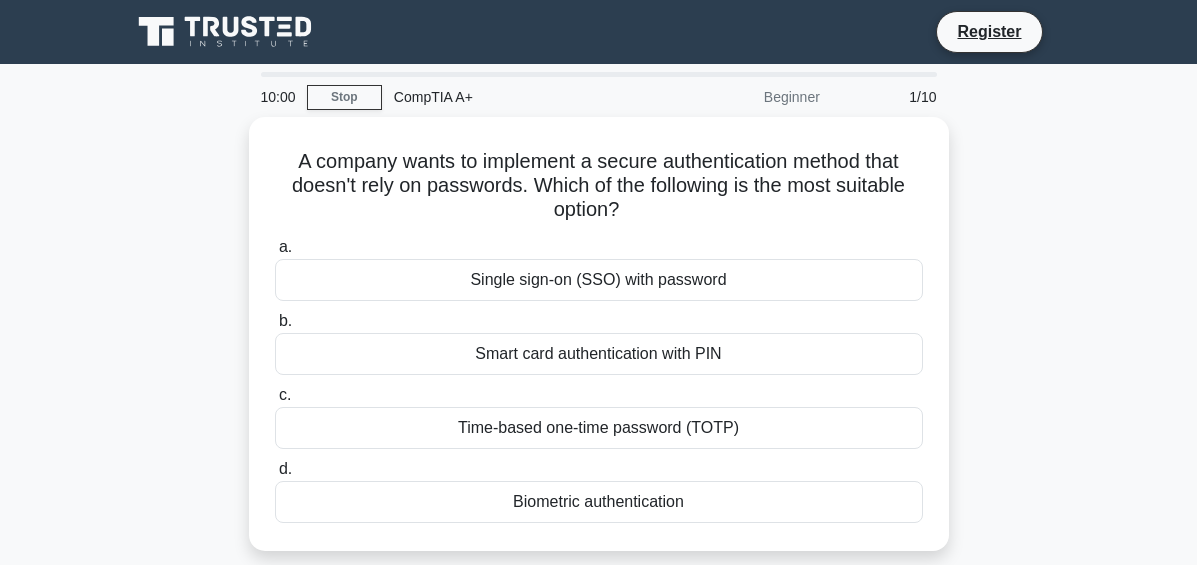 scroll, scrollTop: 0, scrollLeft: 0, axis: both 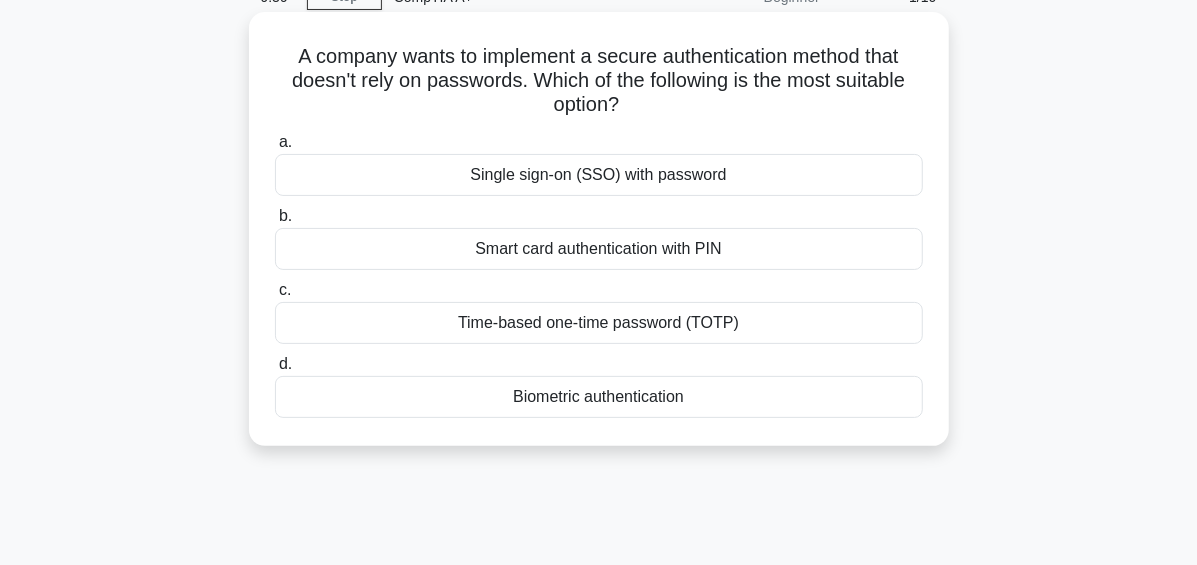 click on "Biometric authentication" at bounding box center [599, 397] 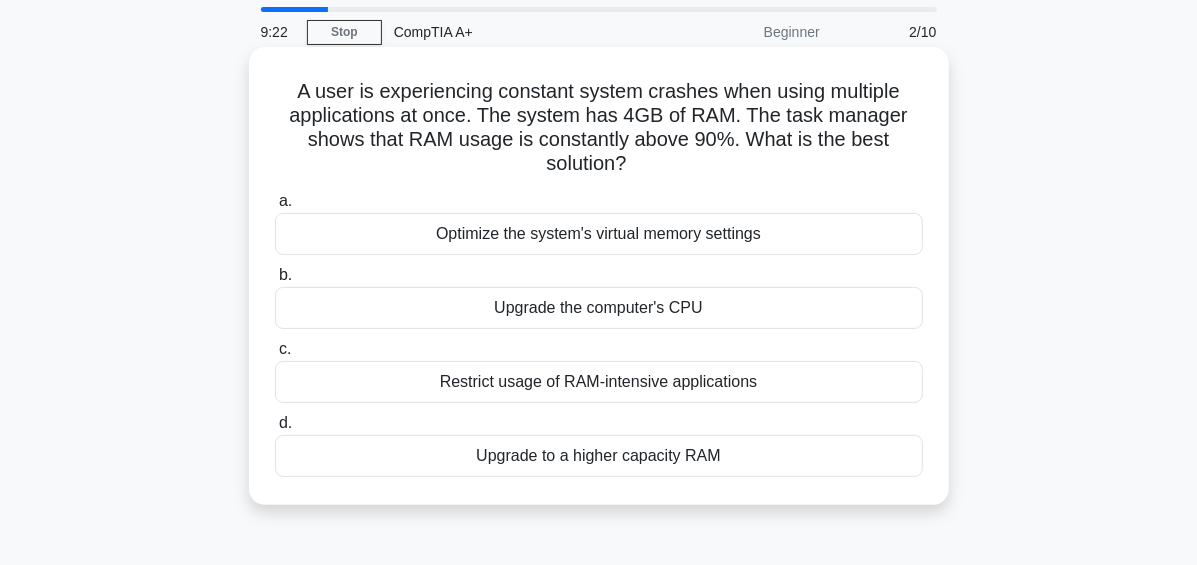 scroll, scrollTop: 100, scrollLeft: 0, axis: vertical 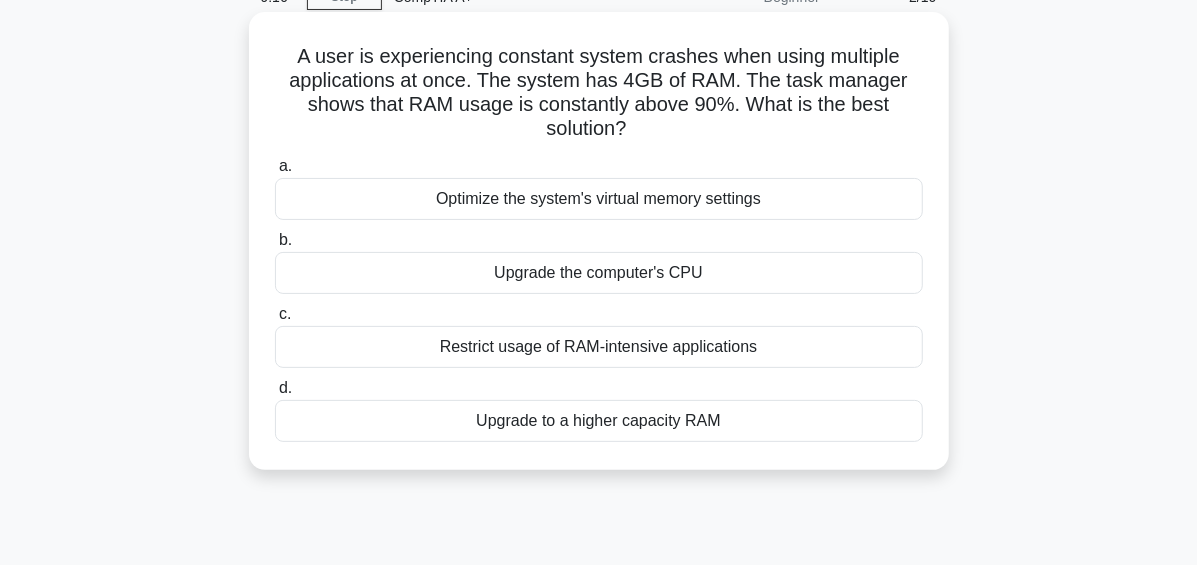 click on "Upgrade to a higher capacity RAM" at bounding box center [599, 421] 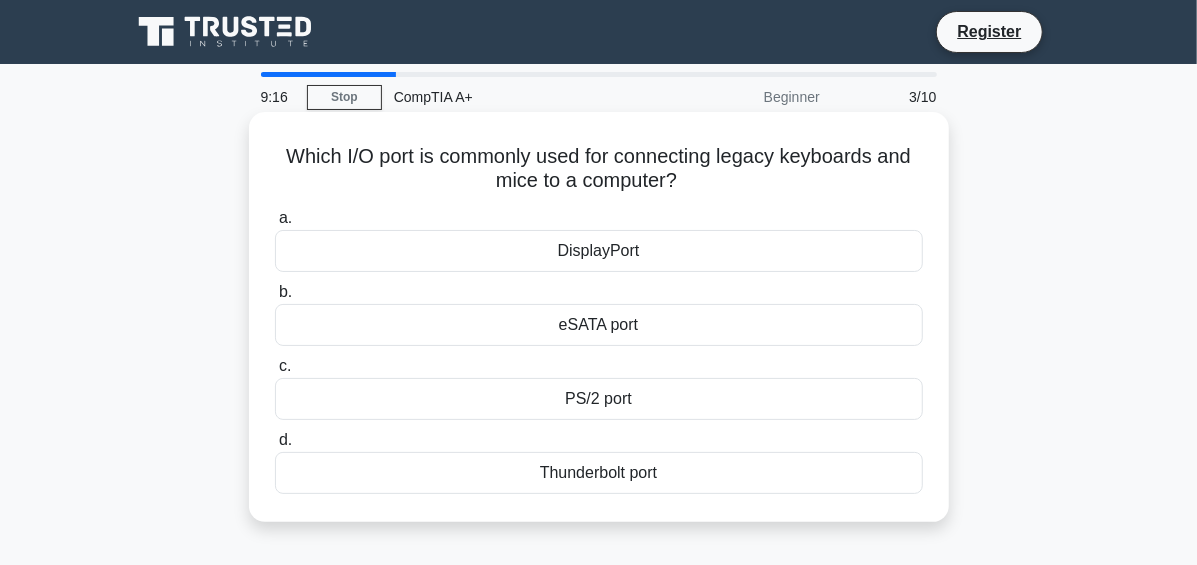 scroll, scrollTop: 0, scrollLeft: 0, axis: both 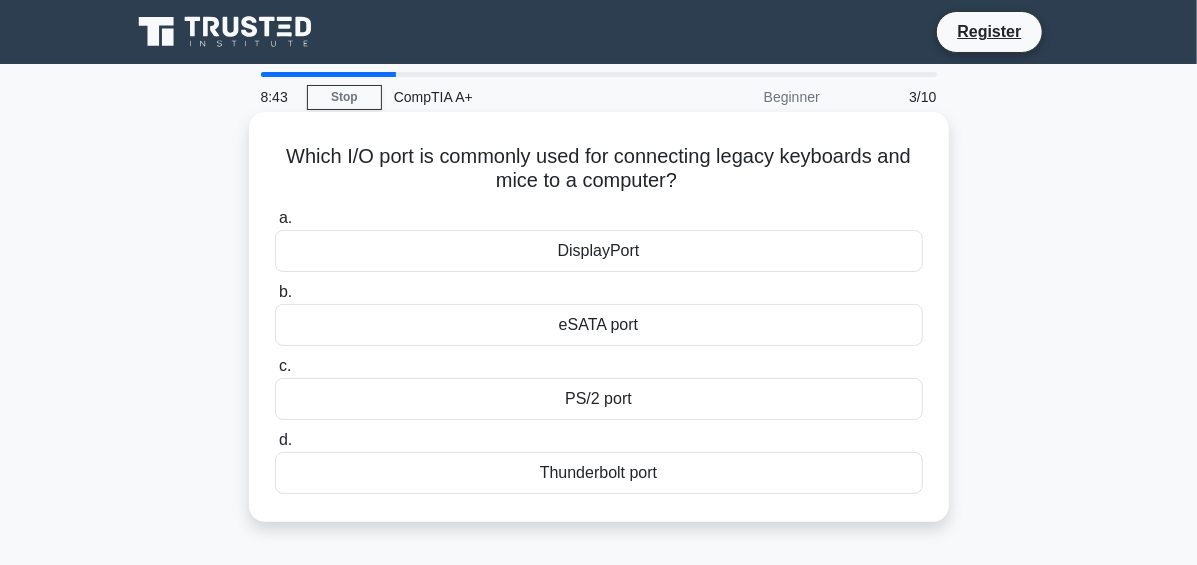 click on "PS/2 port" at bounding box center [599, 399] 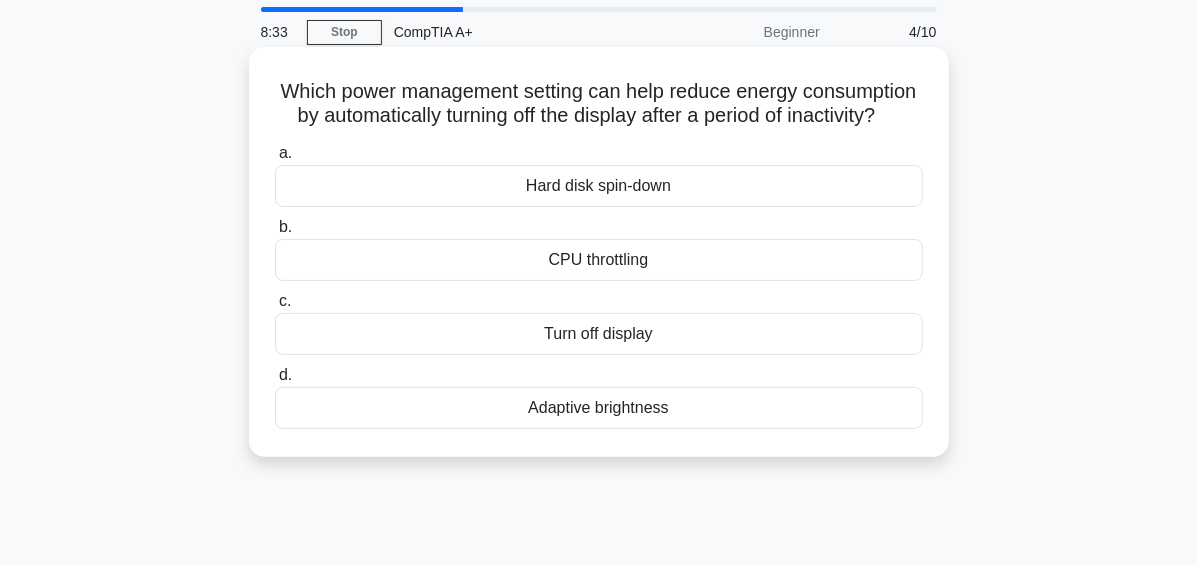 scroll, scrollTop: 100, scrollLeft: 0, axis: vertical 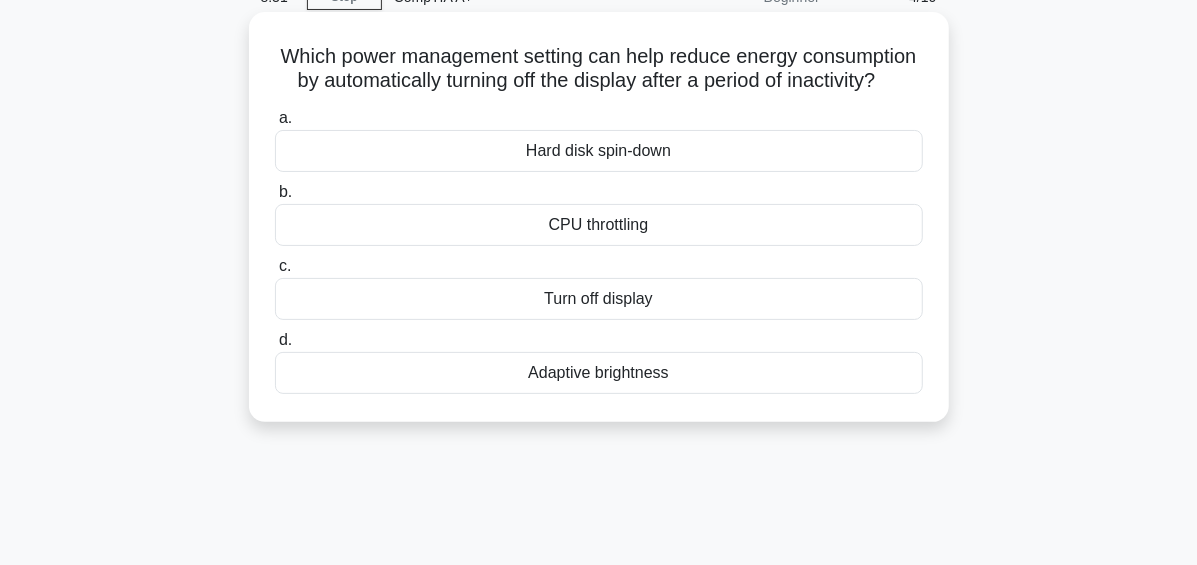 click on "Turn off display" at bounding box center (599, 299) 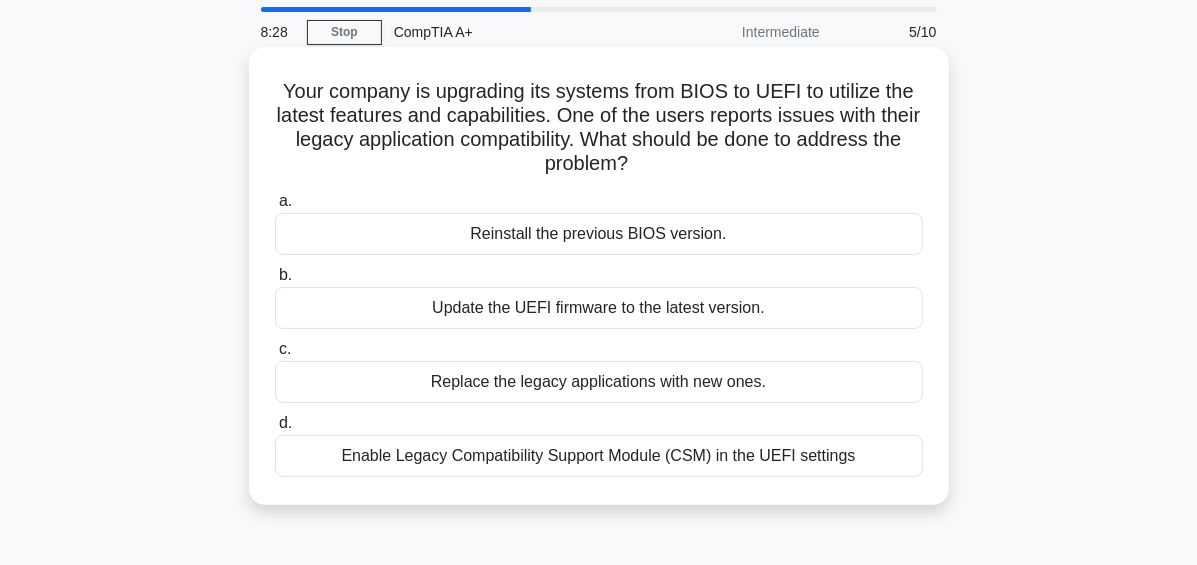 scroll, scrollTop: 100, scrollLeft: 0, axis: vertical 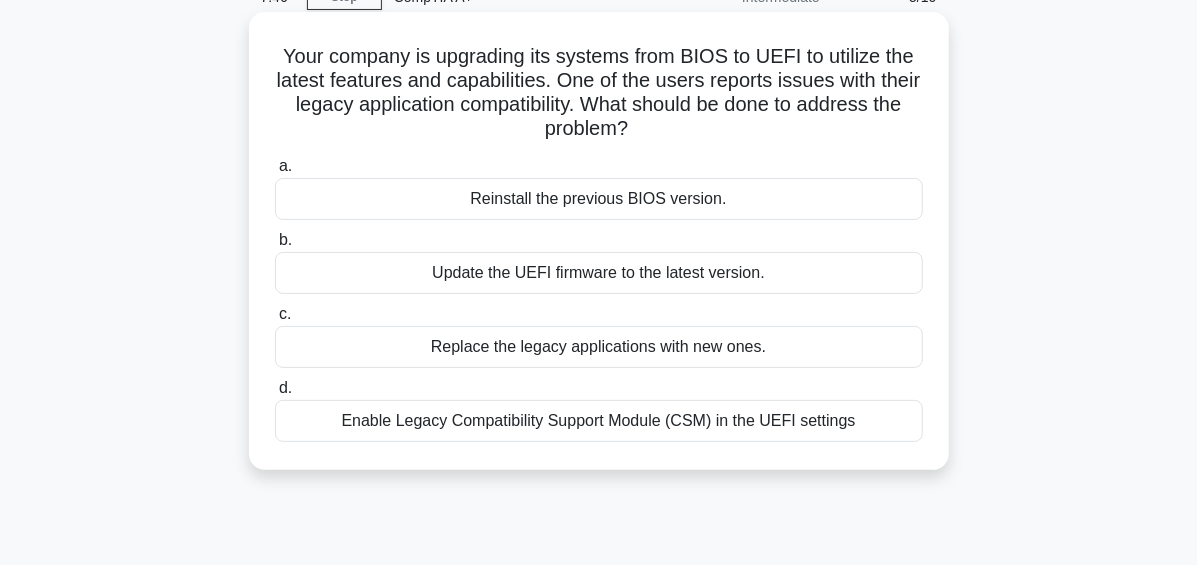 click on "Replace the legacy applications with new ones." at bounding box center [599, 347] 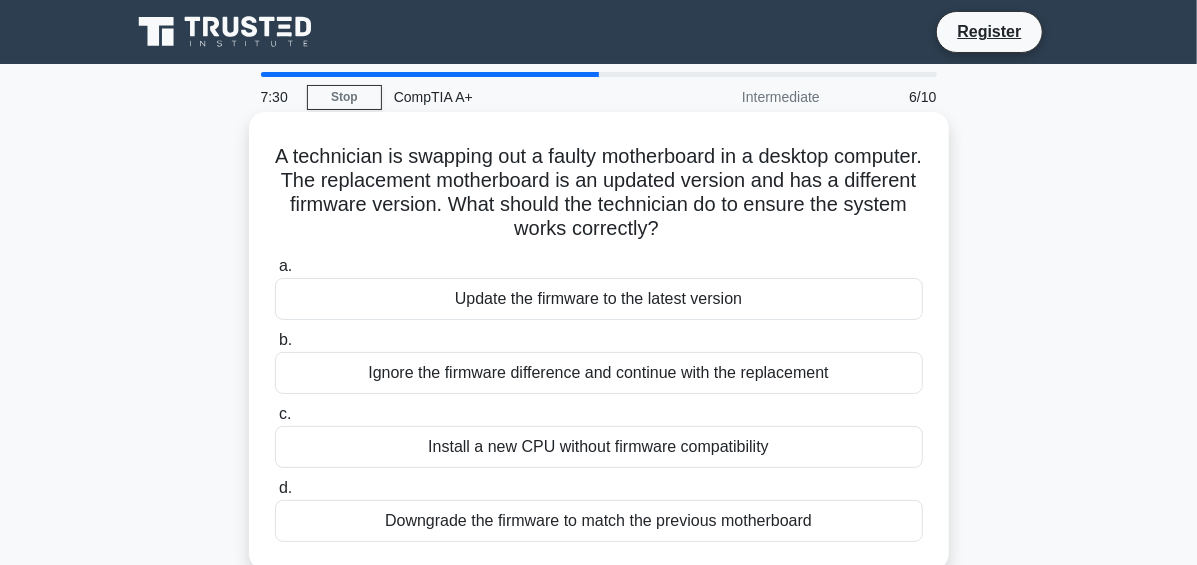 scroll, scrollTop: 100, scrollLeft: 0, axis: vertical 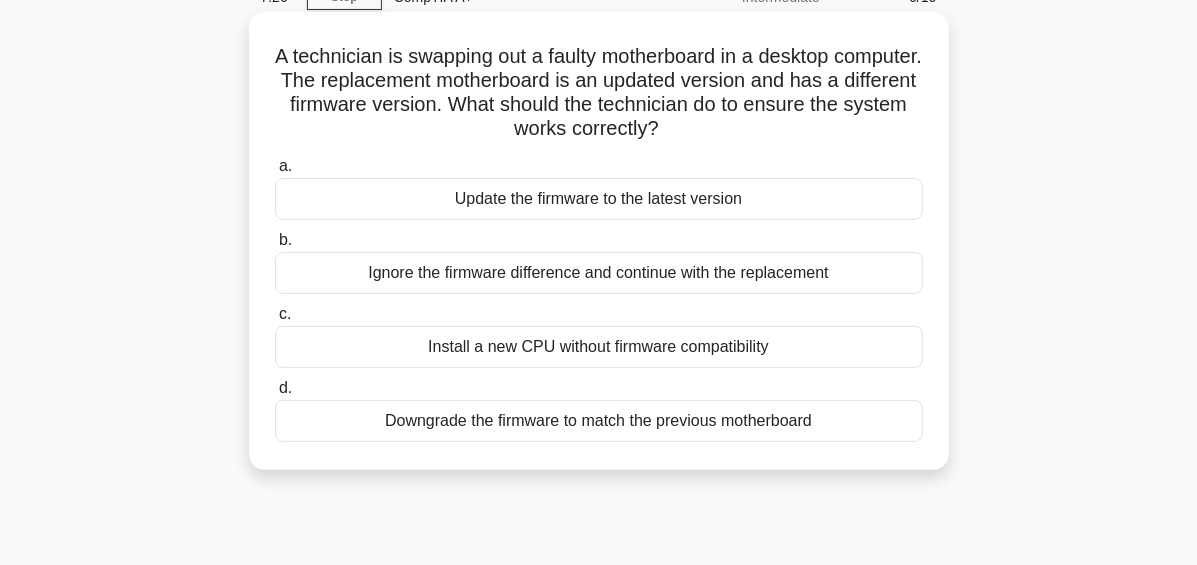 click on "Update the firmware to the latest version" at bounding box center (599, 199) 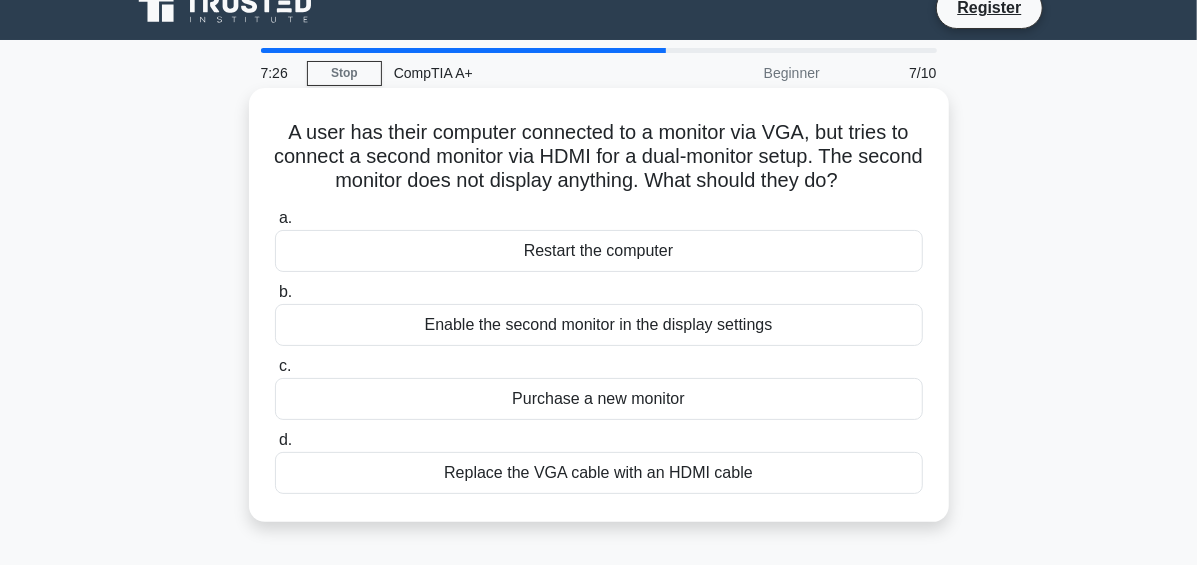 scroll, scrollTop: 0, scrollLeft: 0, axis: both 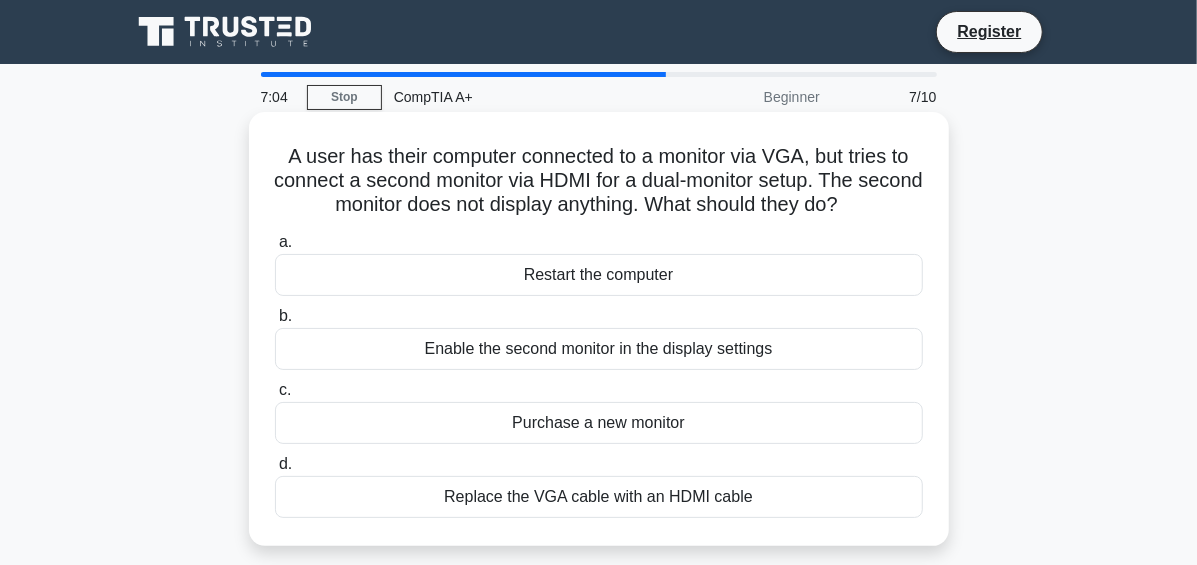 click on "Restart the computer" at bounding box center [599, 275] 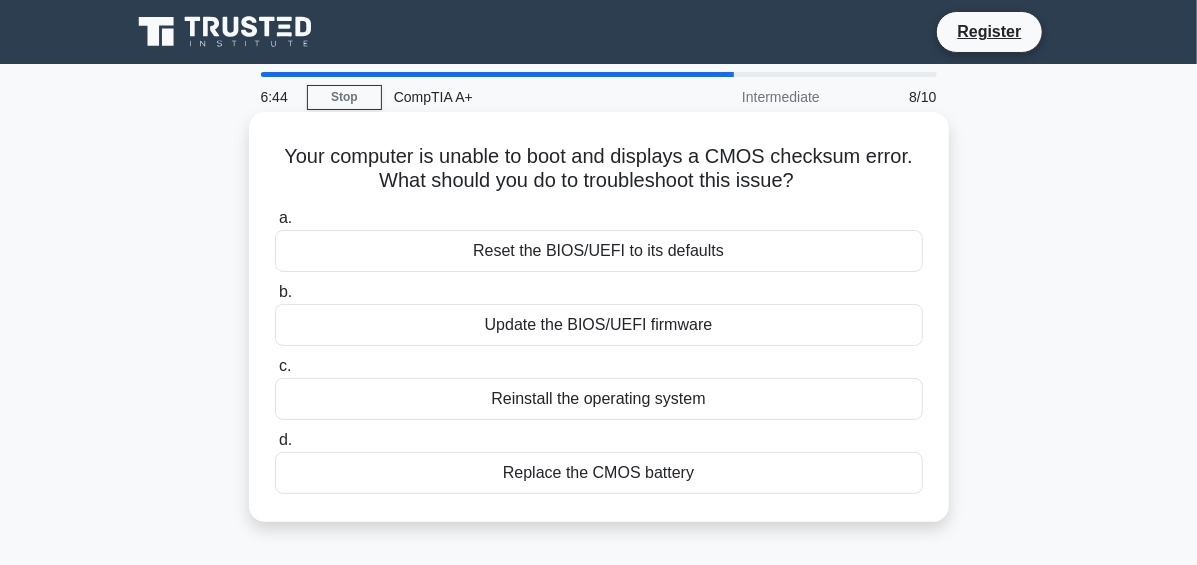 click on "Replace the CMOS battery" at bounding box center (599, 473) 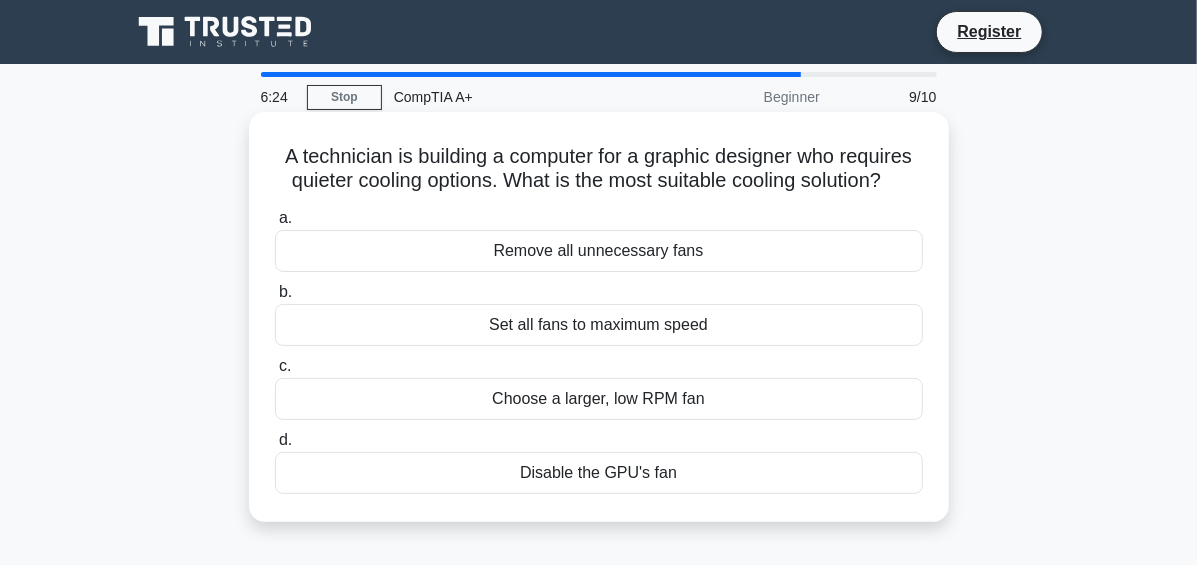 click on "Choose a larger, low RPM fan" at bounding box center [599, 399] 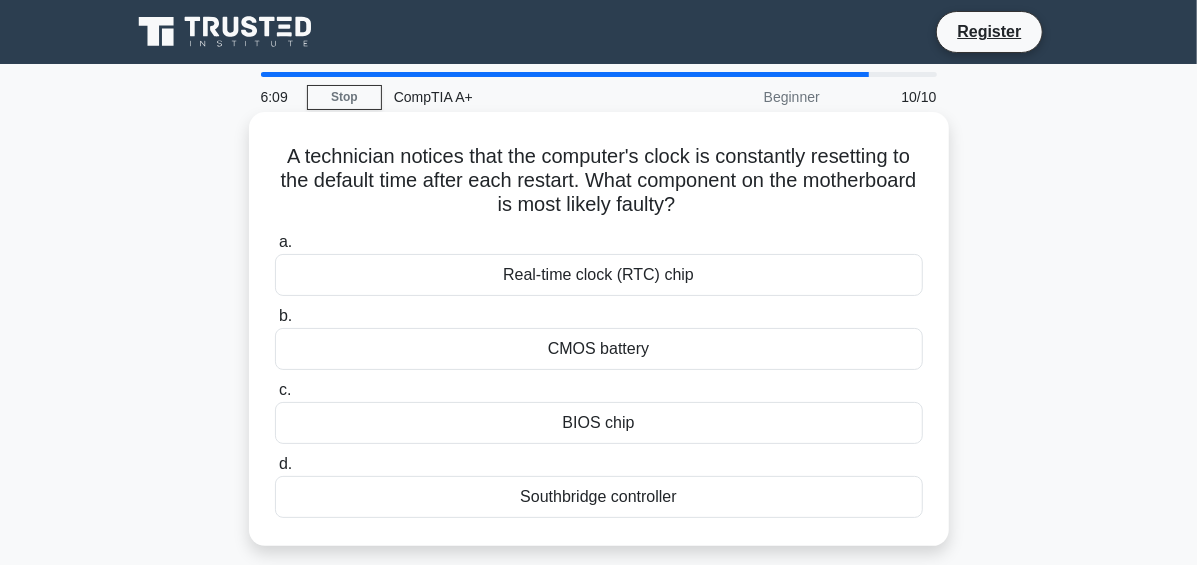 click on "CMOS battery" at bounding box center (599, 349) 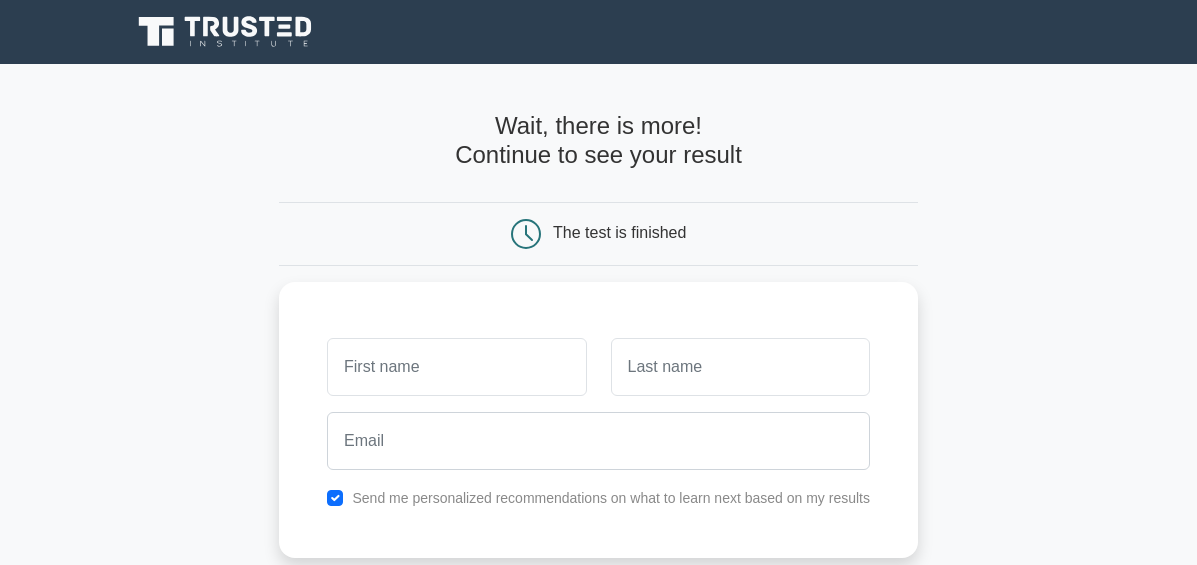 scroll, scrollTop: 0, scrollLeft: 0, axis: both 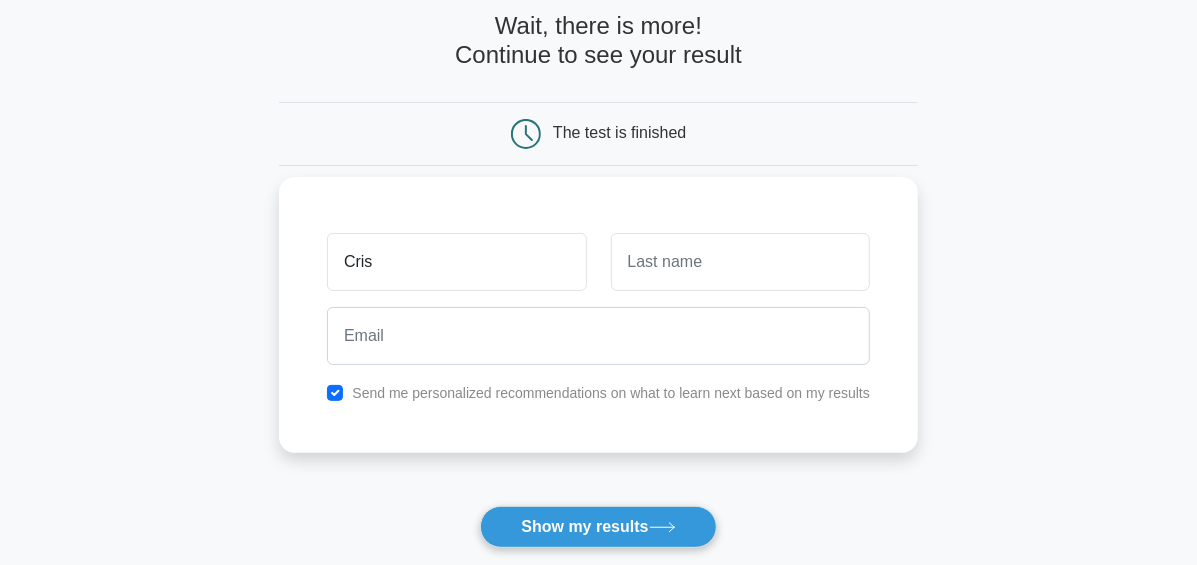 type on "Cris" 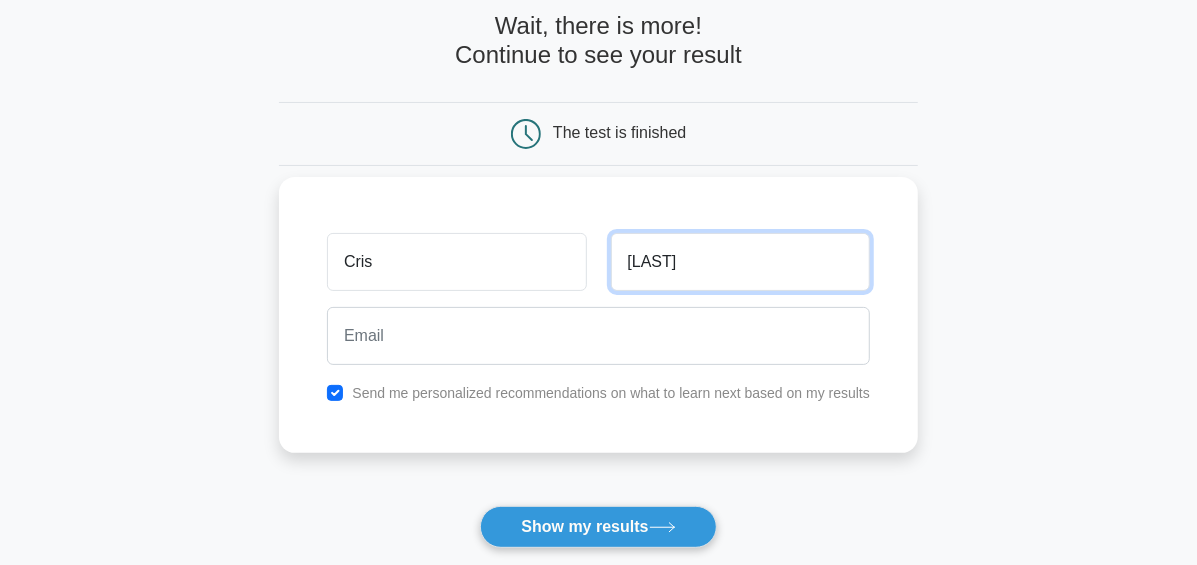 type on "Perez" 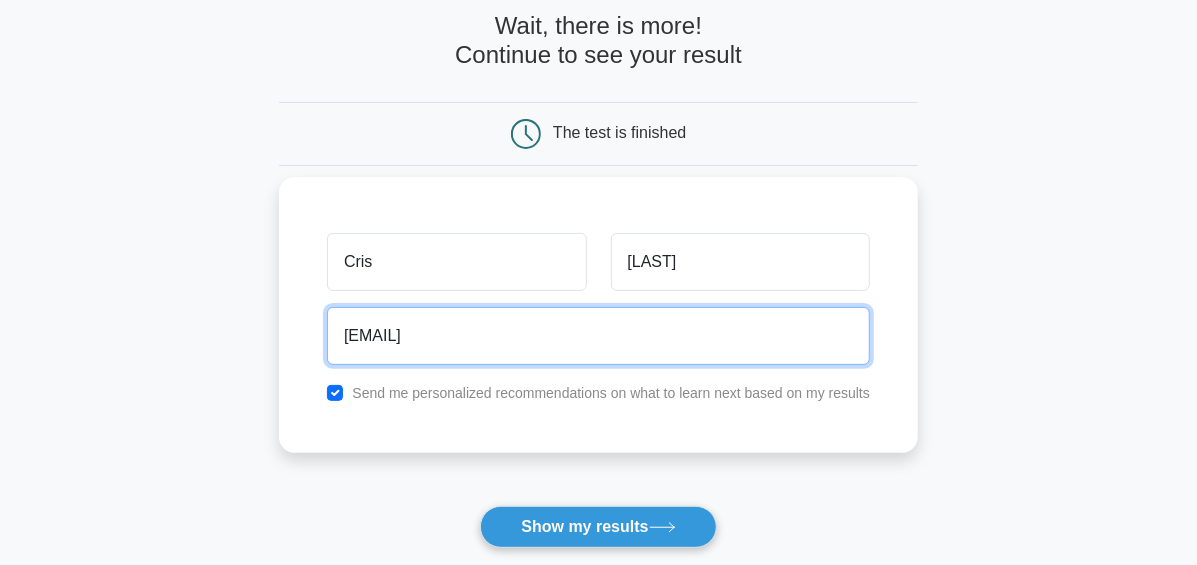 type on "marineluda@aol.com" 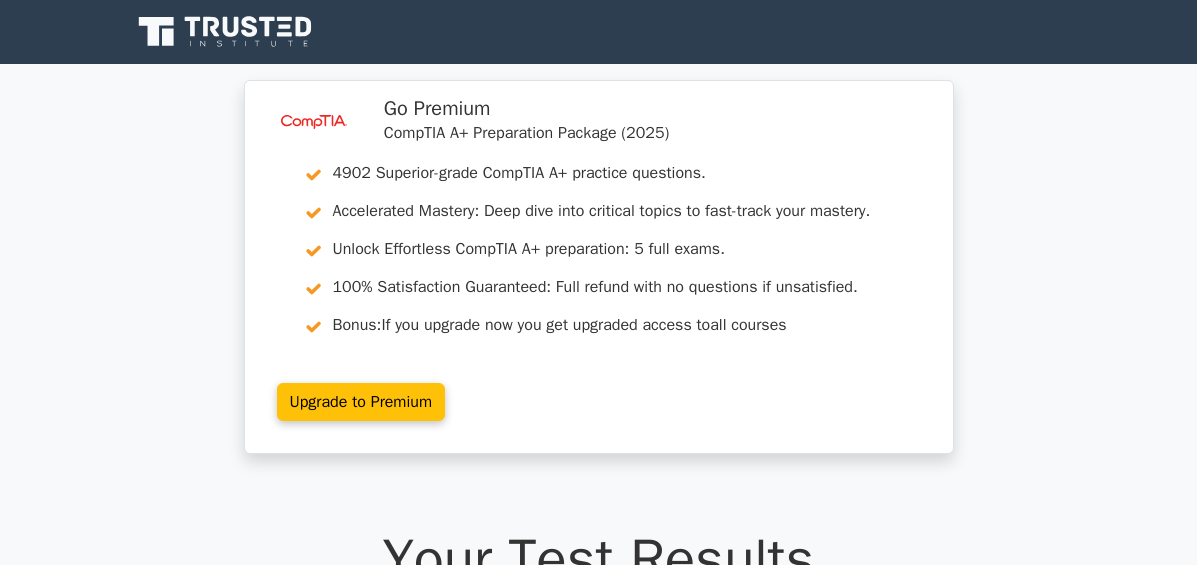 scroll, scrollTop: 0, scrollLeft: 0, axis: both 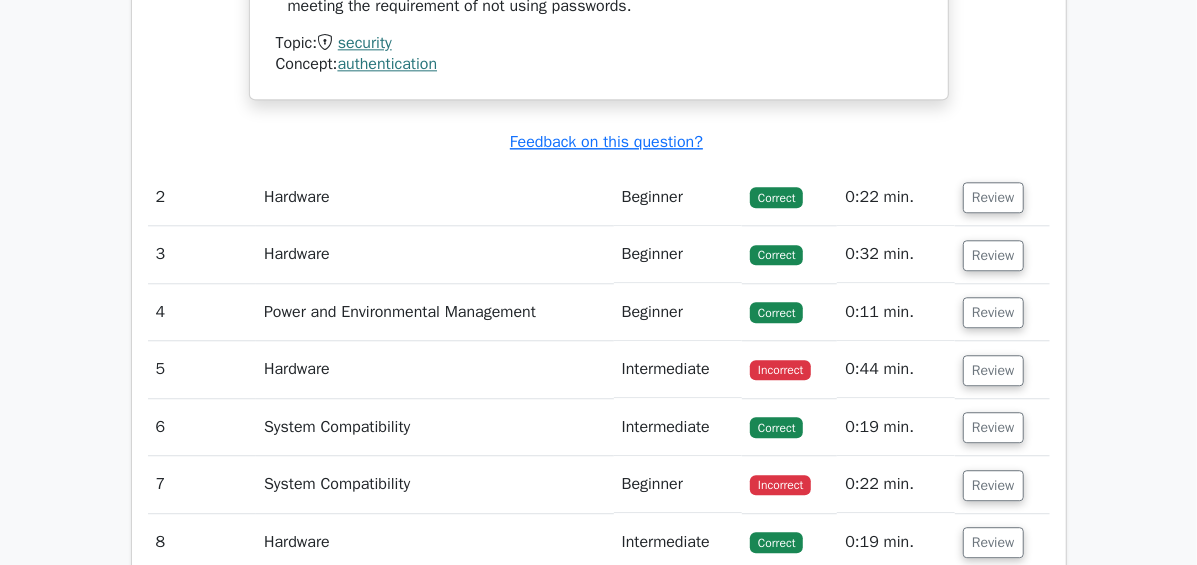 click on "Incorrect" at bounding box center [780, 370] 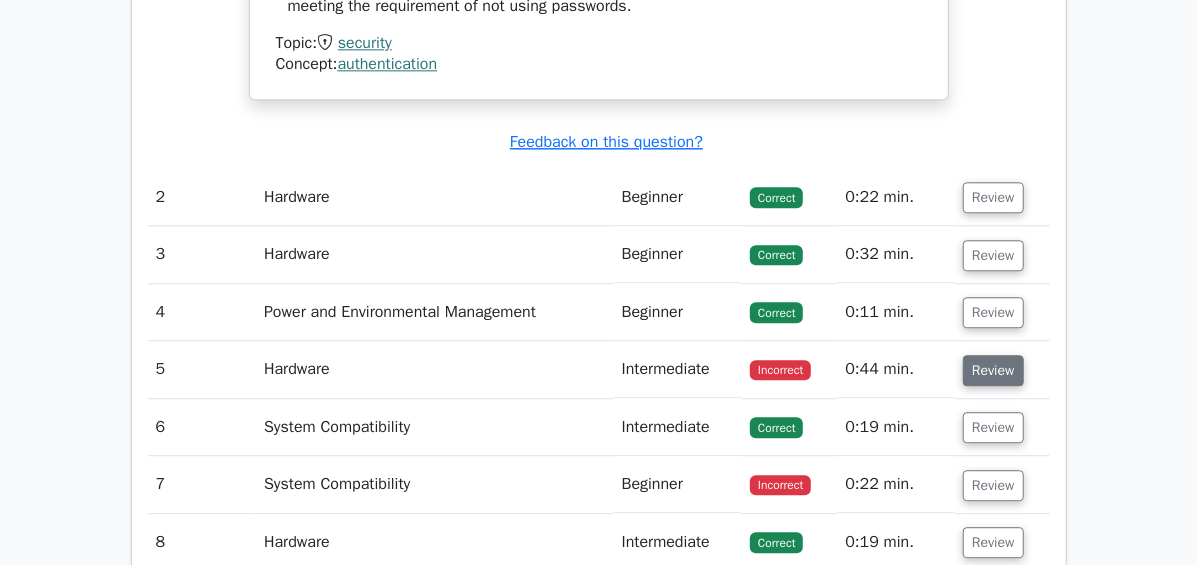 click on "Review" at bounding box center (993, 370) 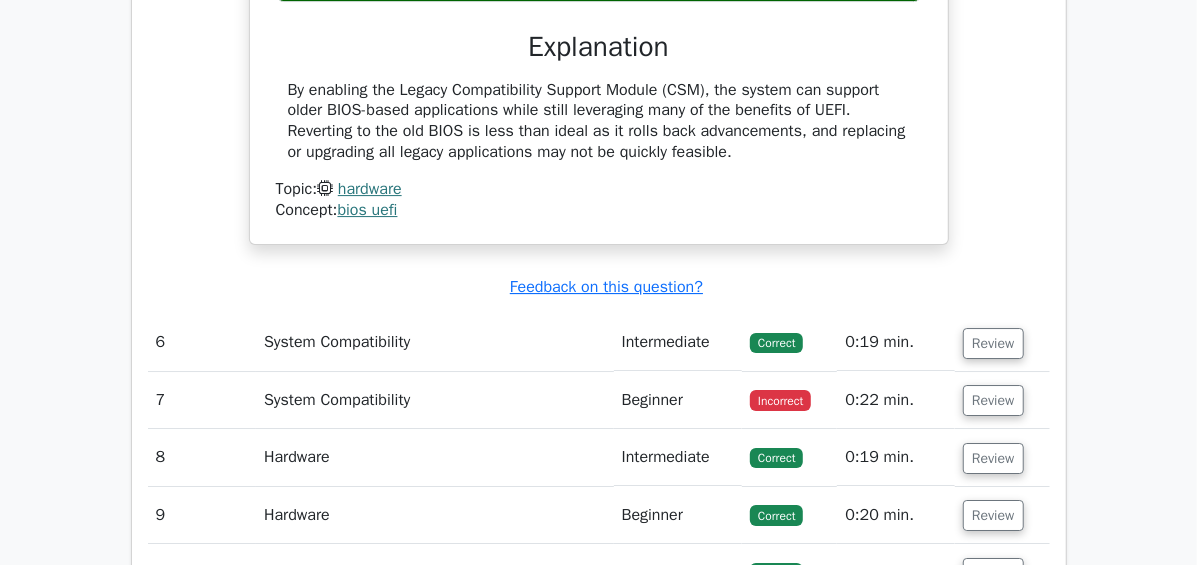 scroll, scrollTop: 3300, scrollLeft: 0, axis: vertical 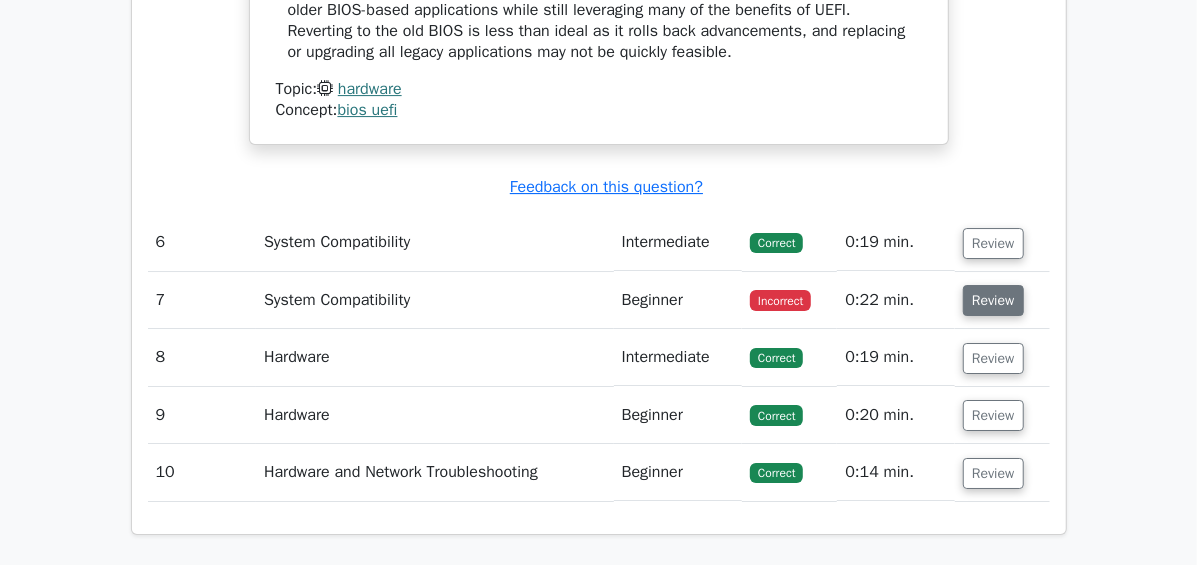 click on "Review" at bounding box center [993, 300] 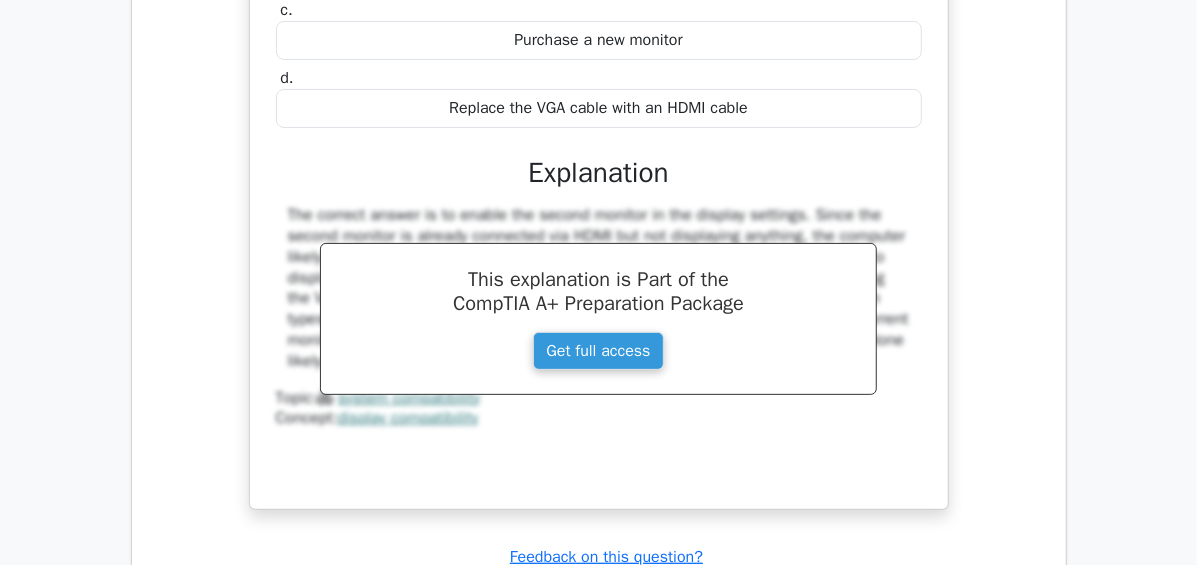 scroll, scrollTop: 3900, scrollLeft: 0, axis: vertical 